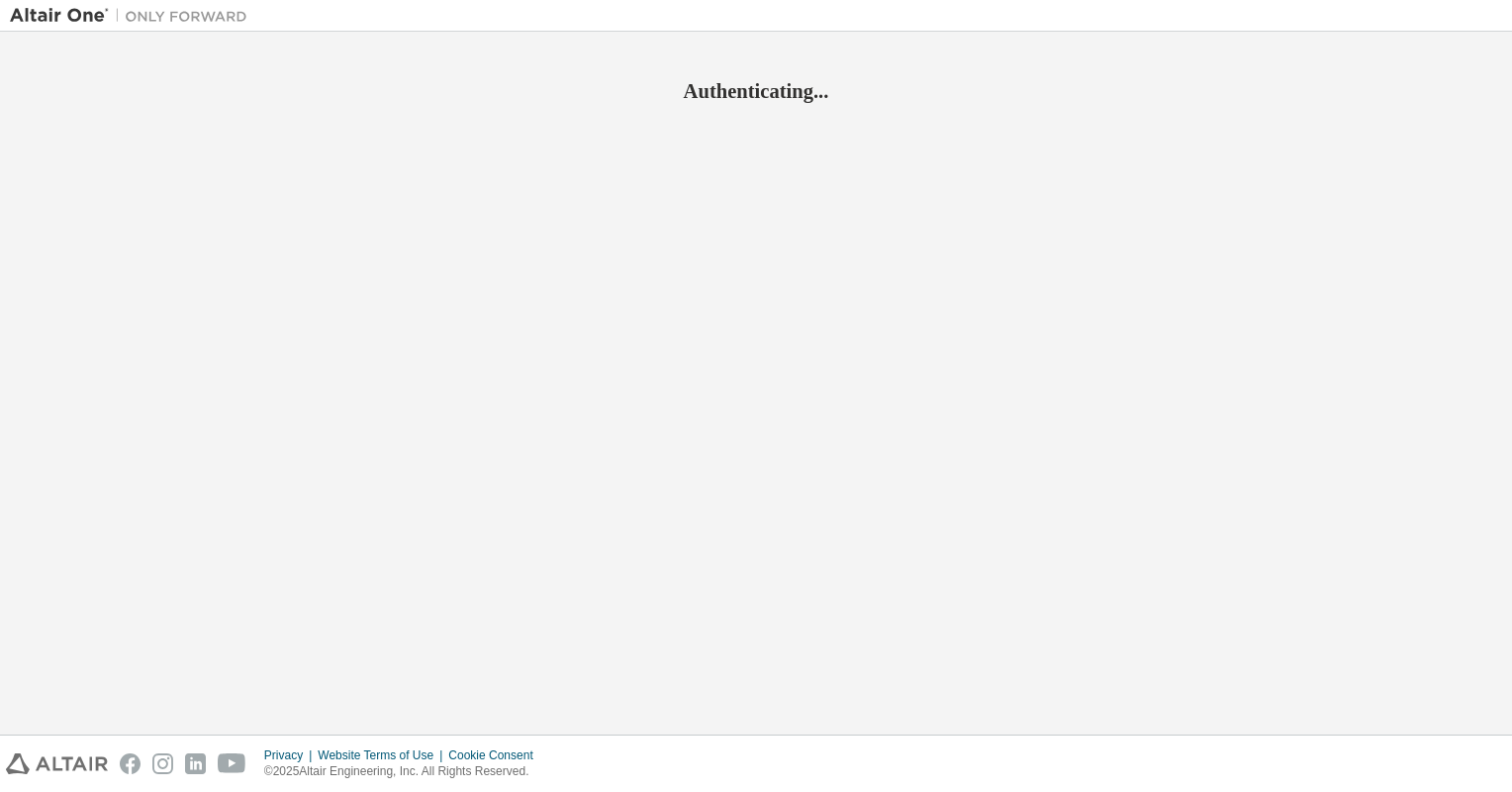 scroll, scrollTop: 0, scrollLeft: 0, axis: both 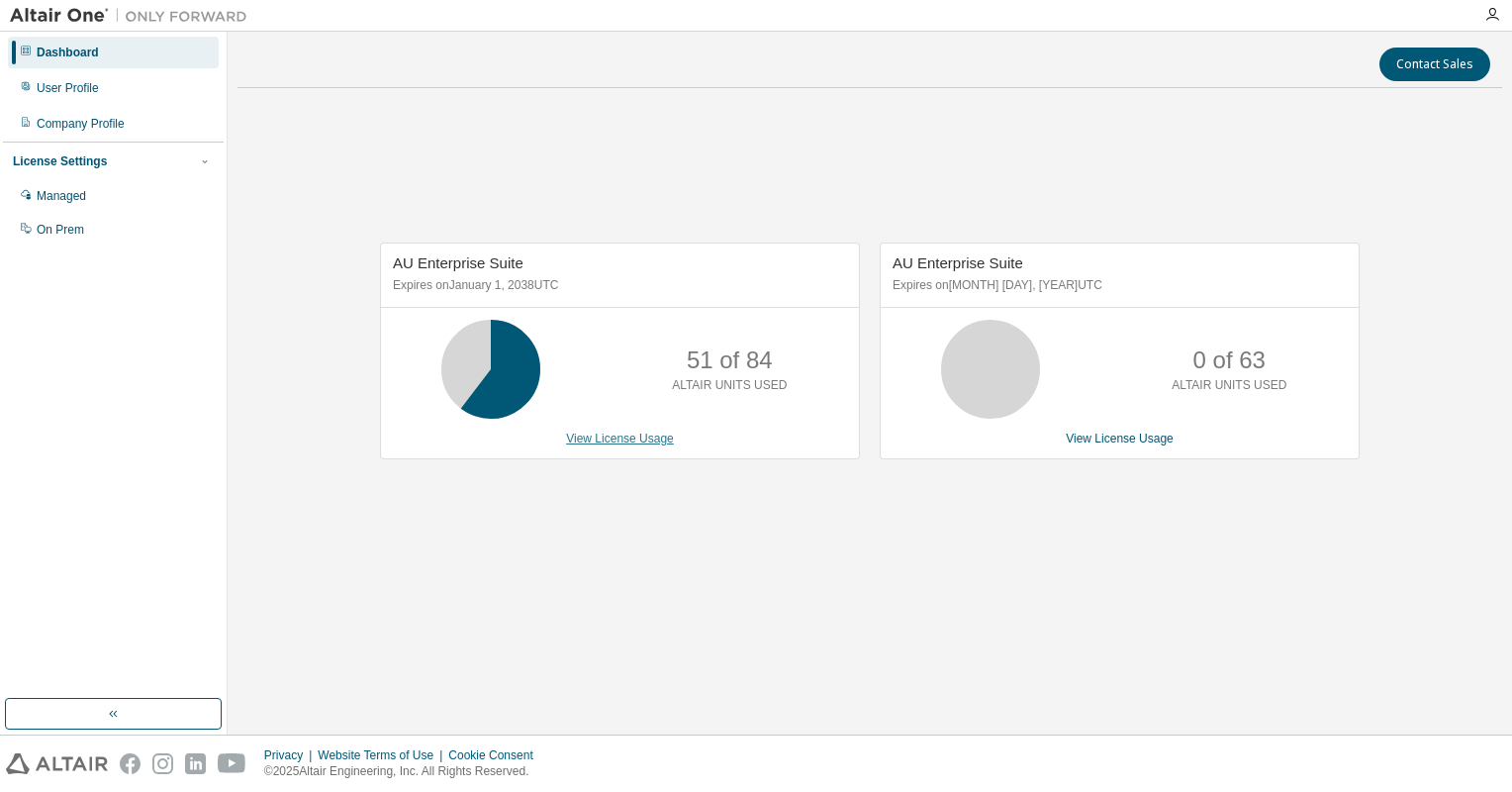 click on "View License Usage" at bounding box center (619, 439) 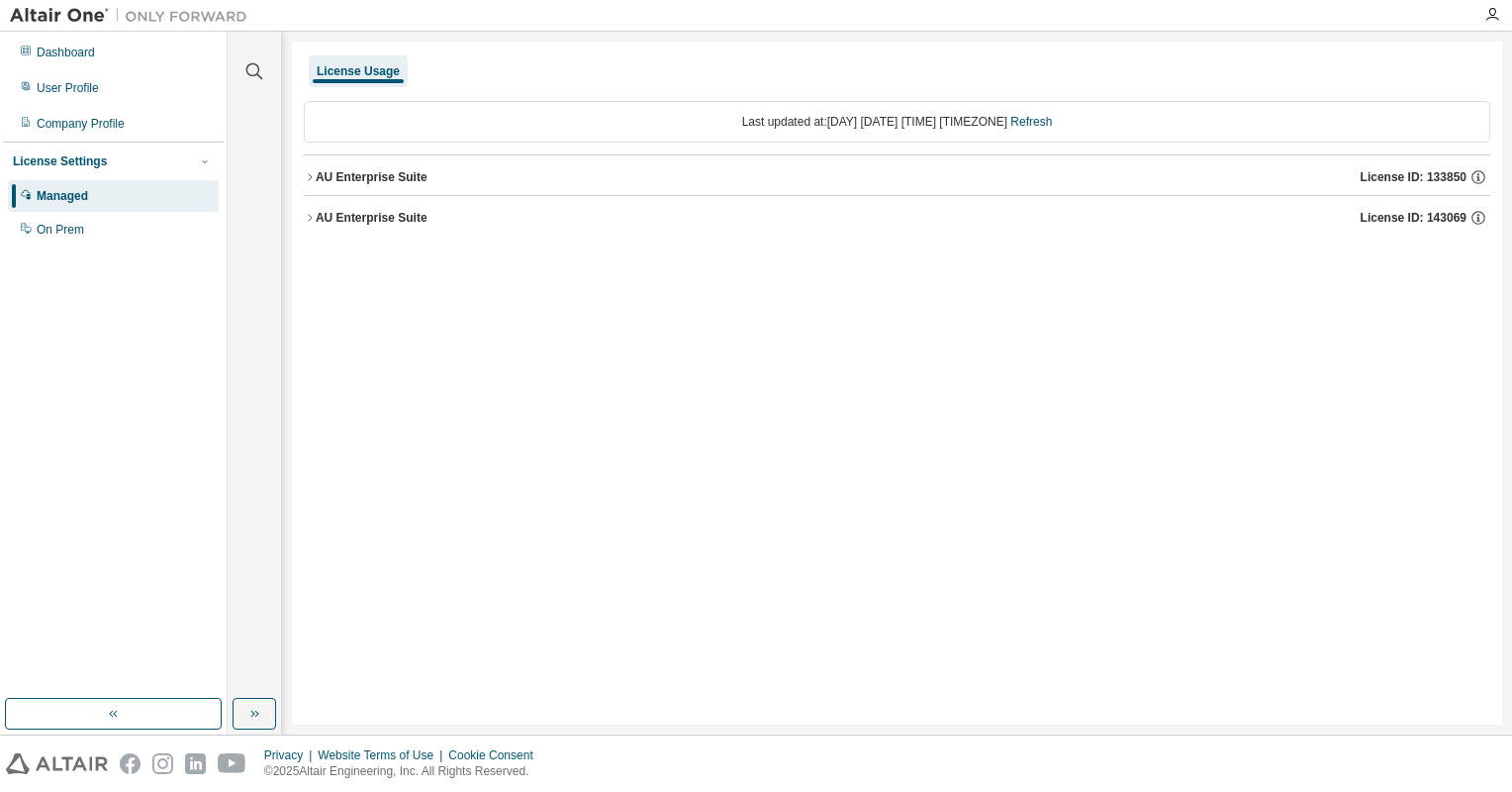 click 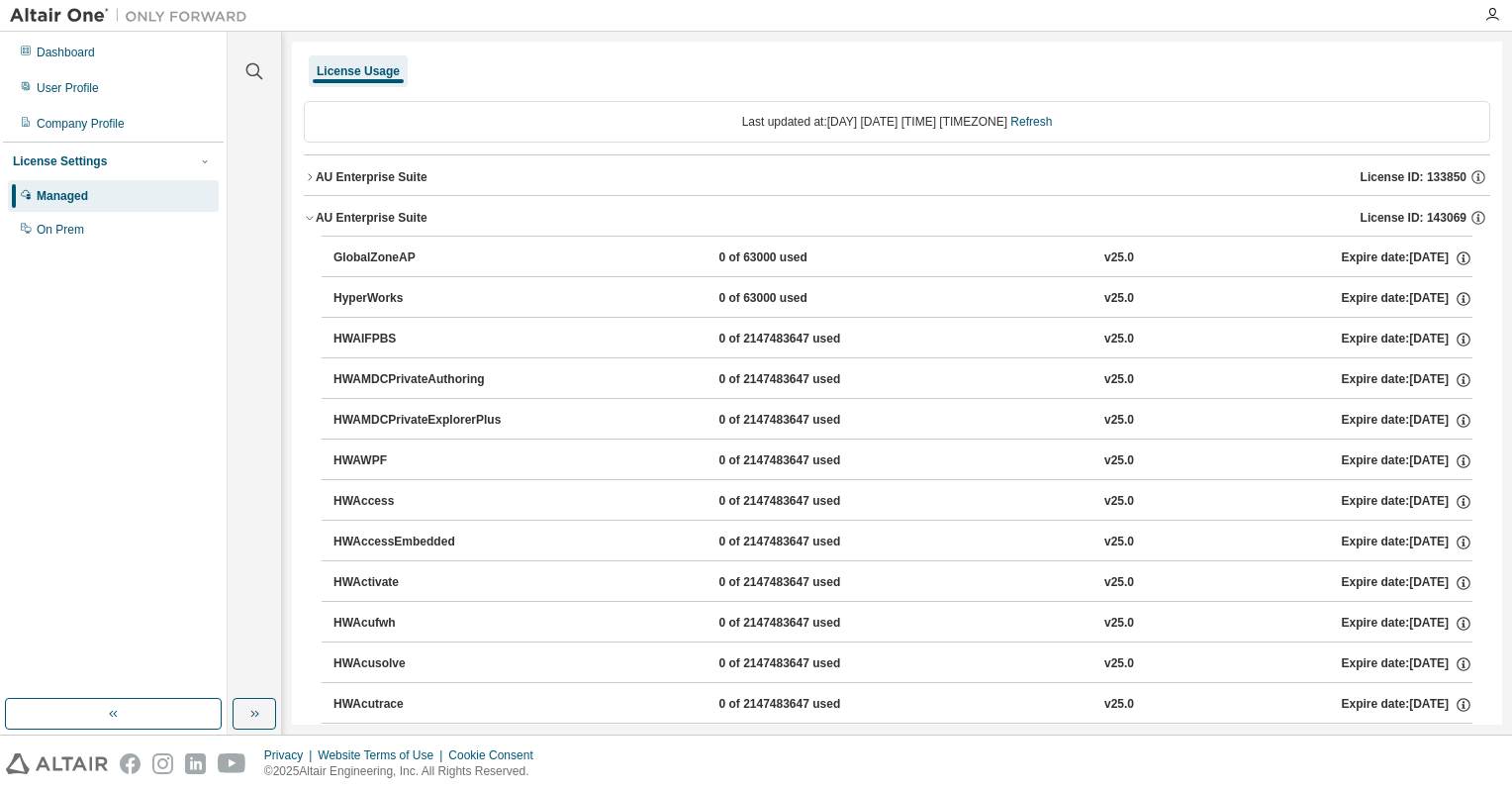 click on "GlobalZoneAP" at bounding box center [423, 258] 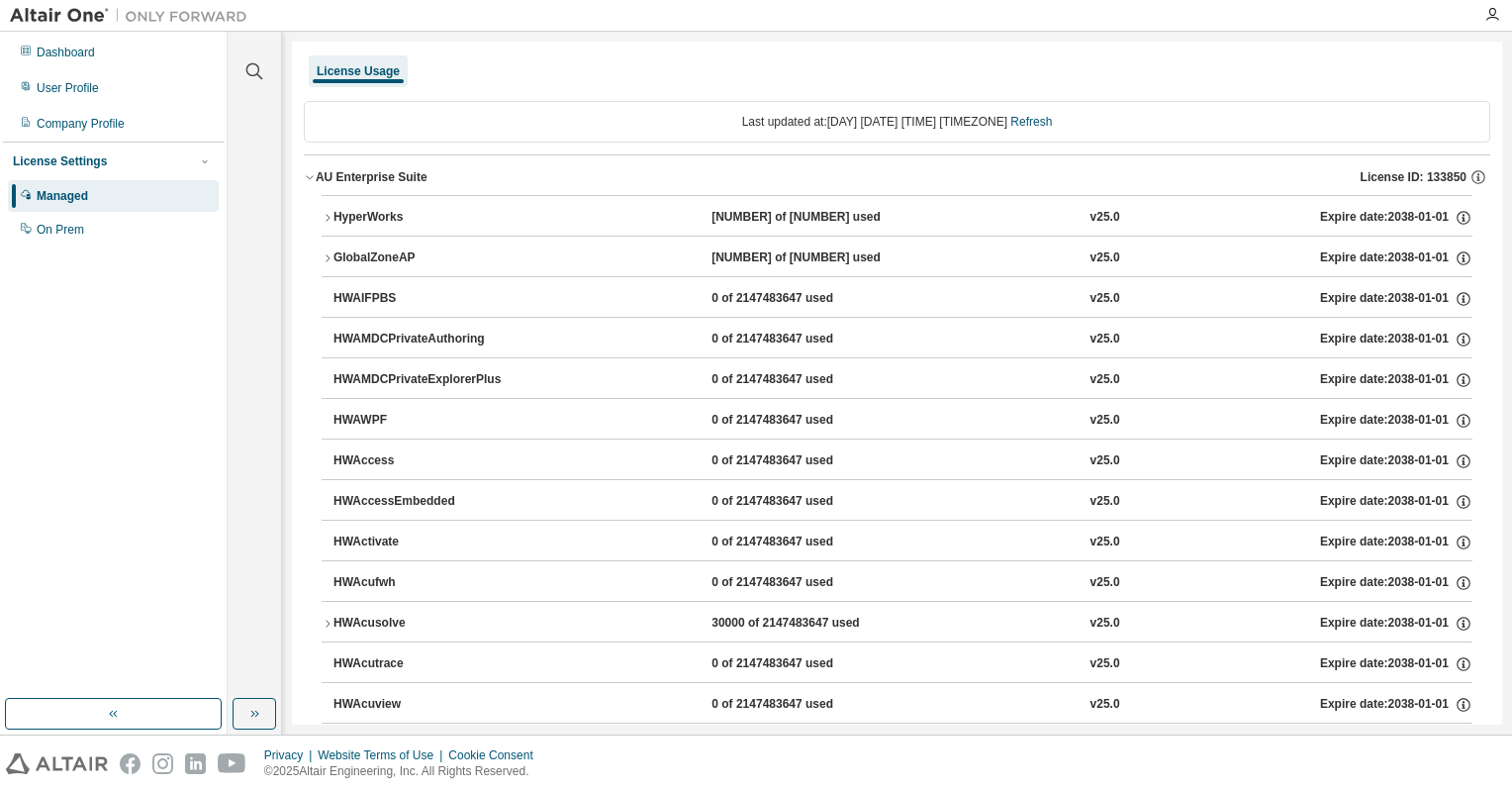 click on "HyperWorks" at bounding box center [423, 218] 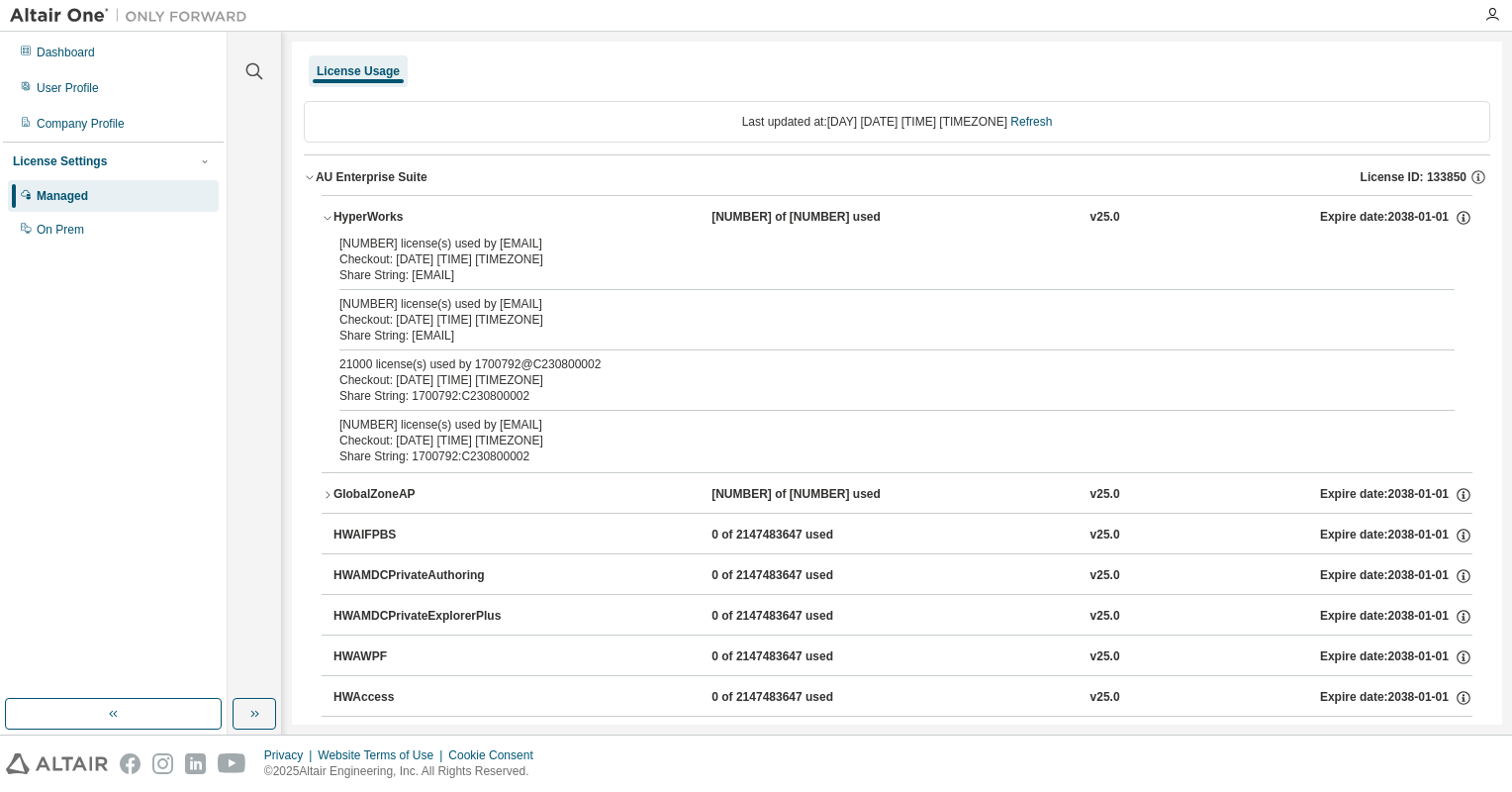 click 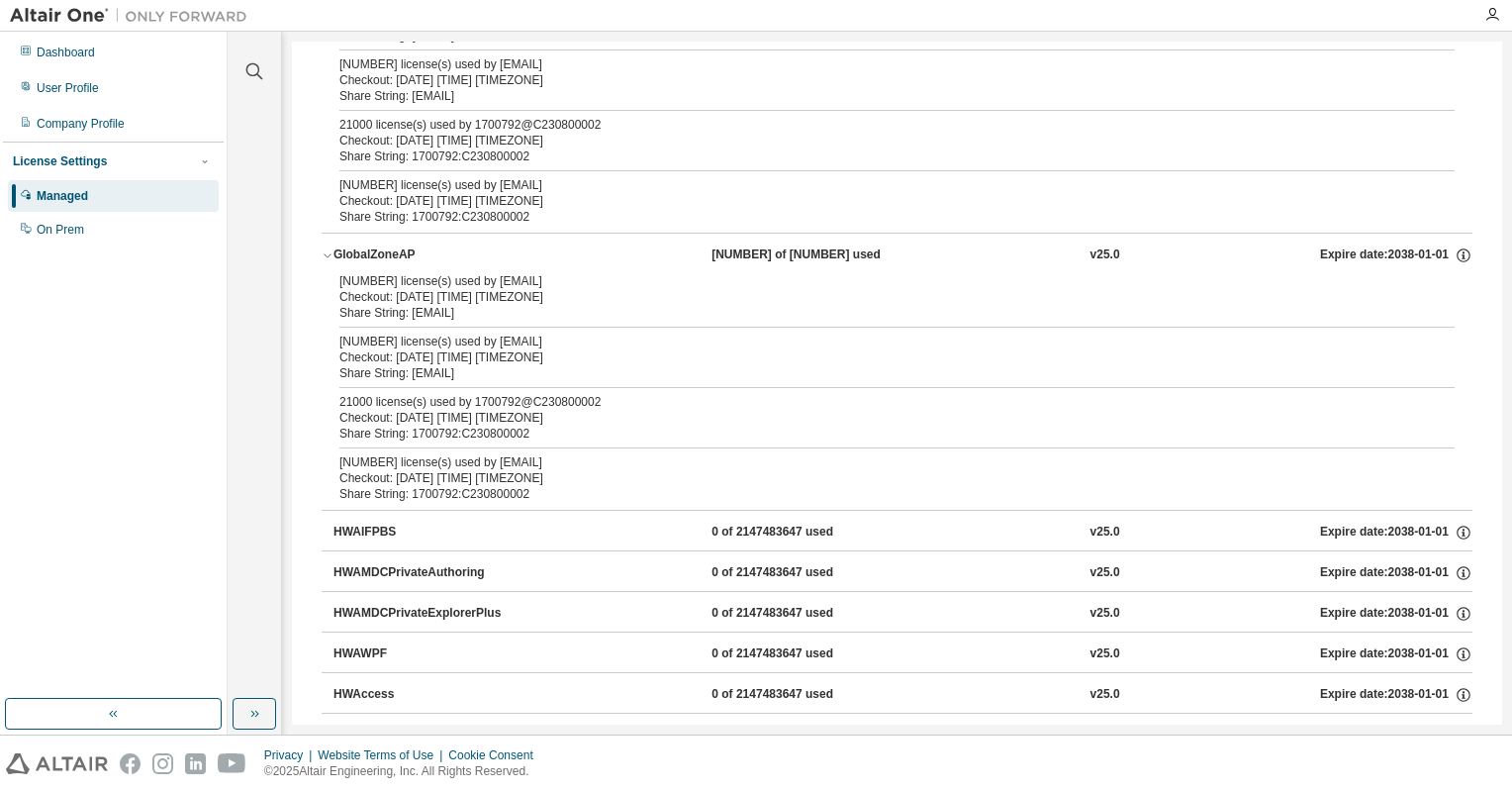 scroll, scrollTop: 0, scrollLeft: 0, axis: both 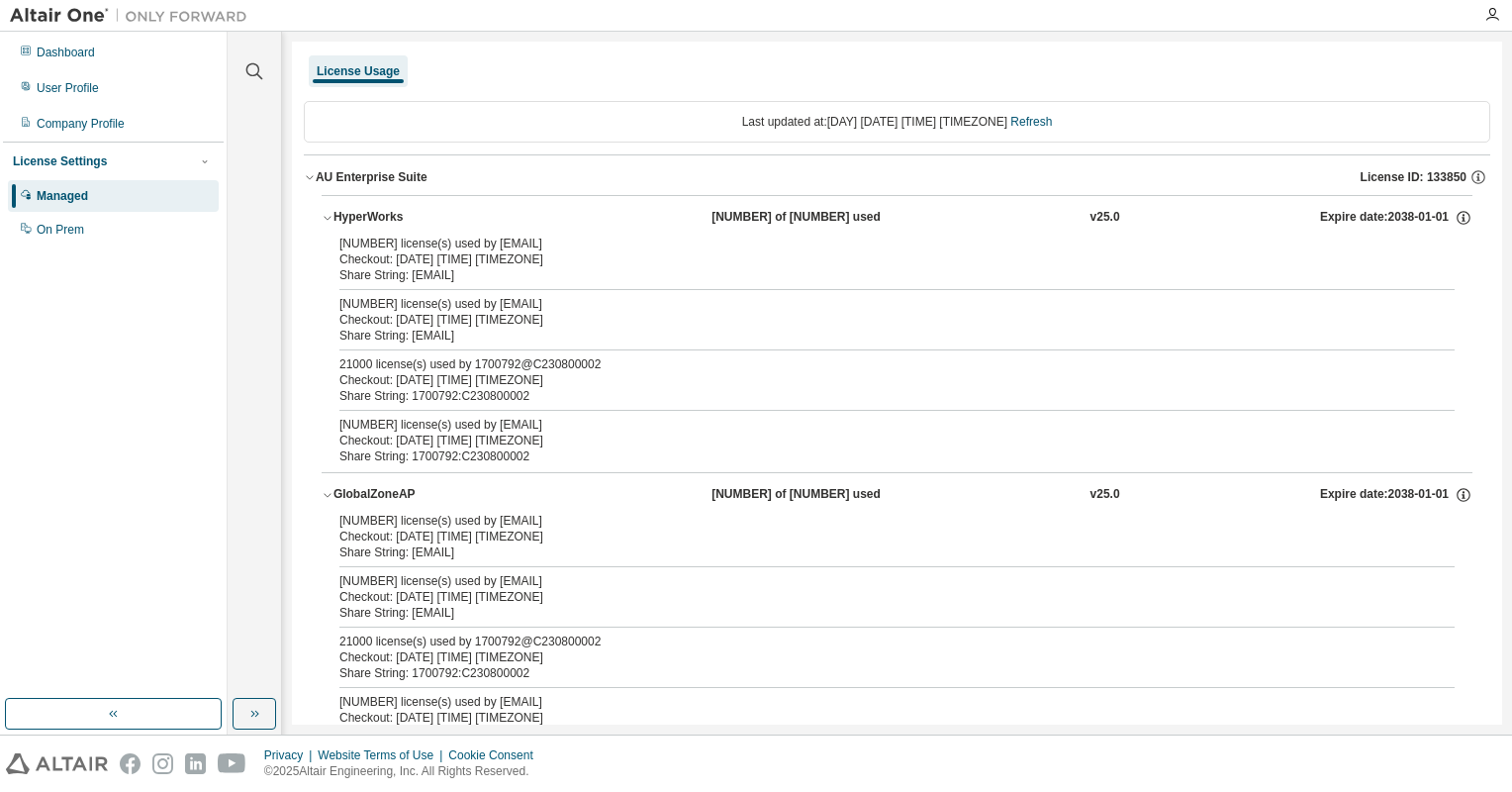 click 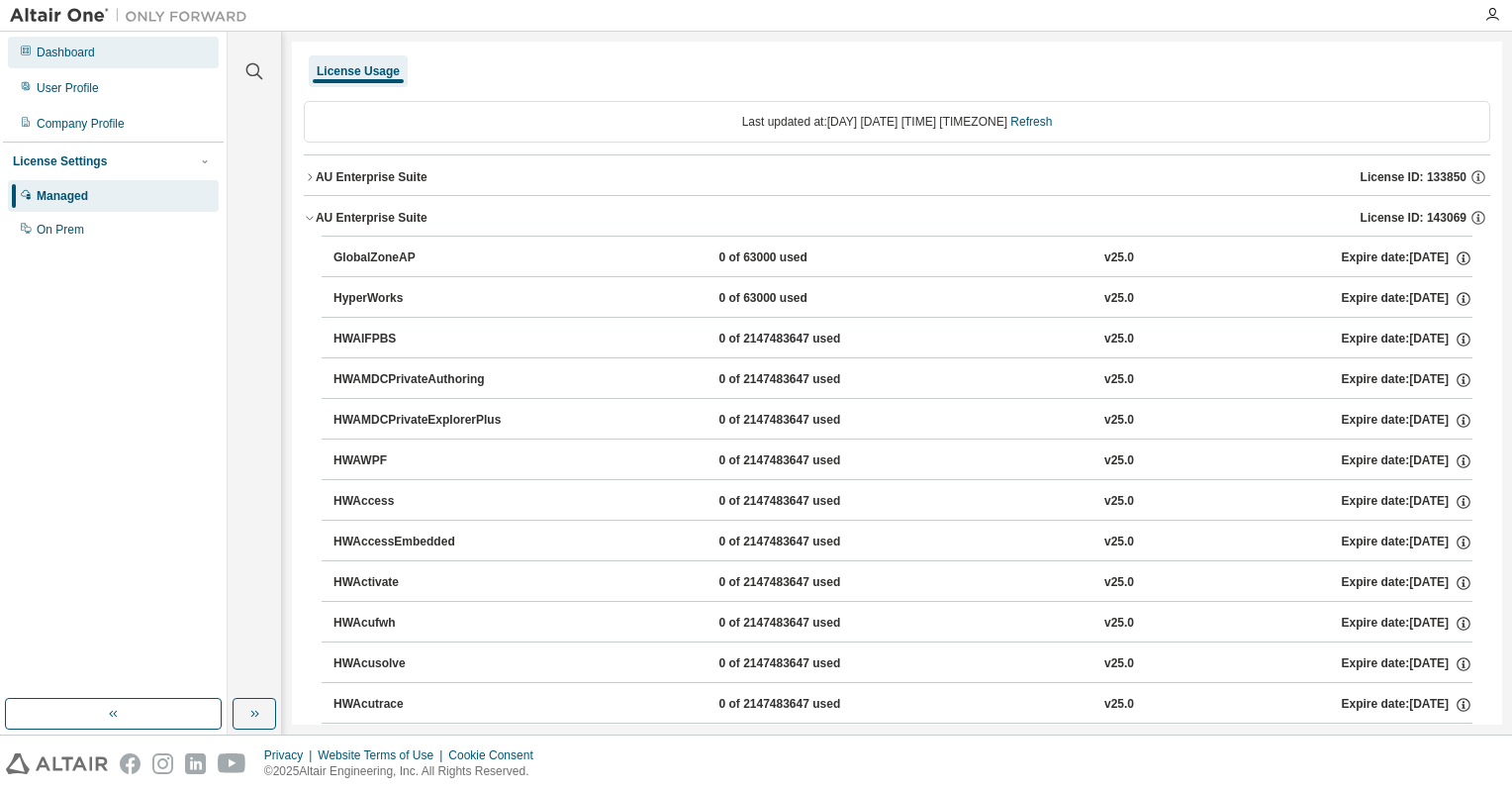 click on "Dashboard" at bounding box center (113, 52) 